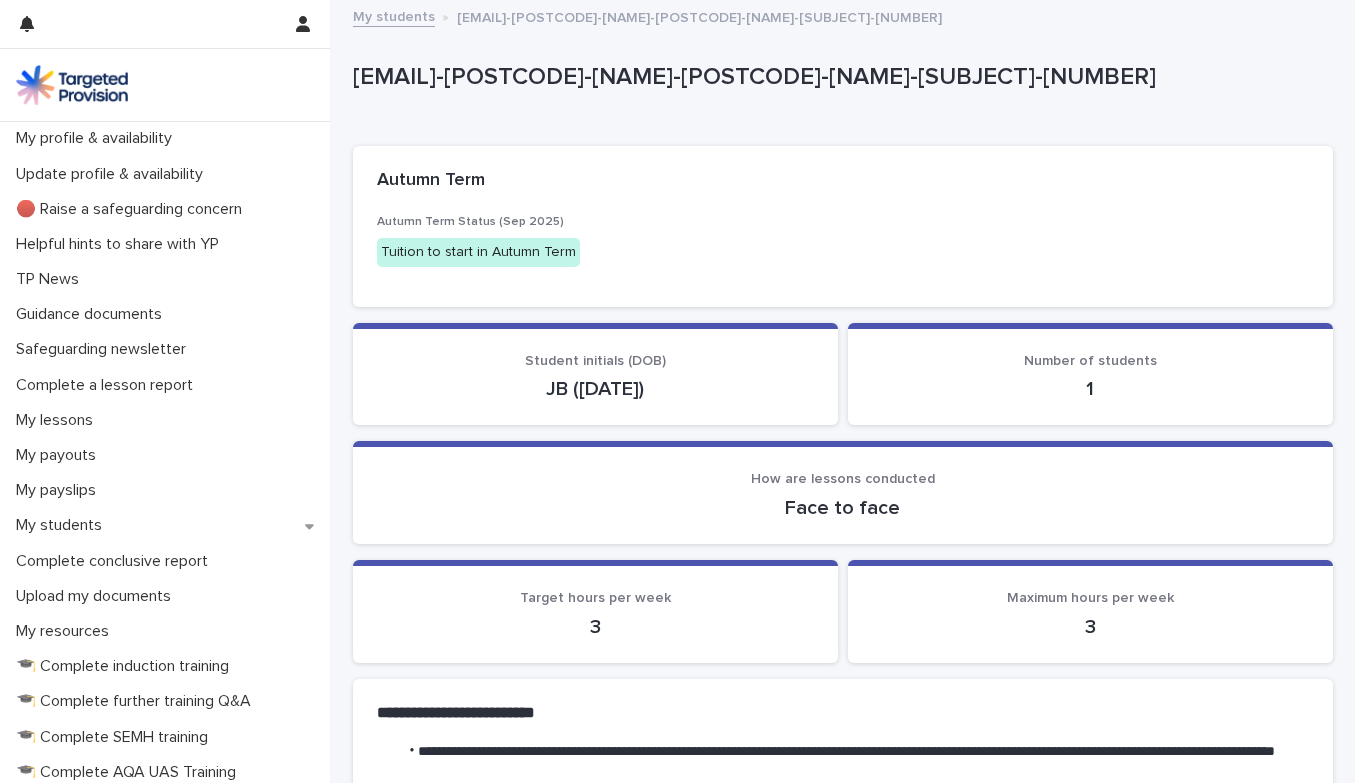 scroll, scrollTop: 0, scrollLeft: 0, axis: both 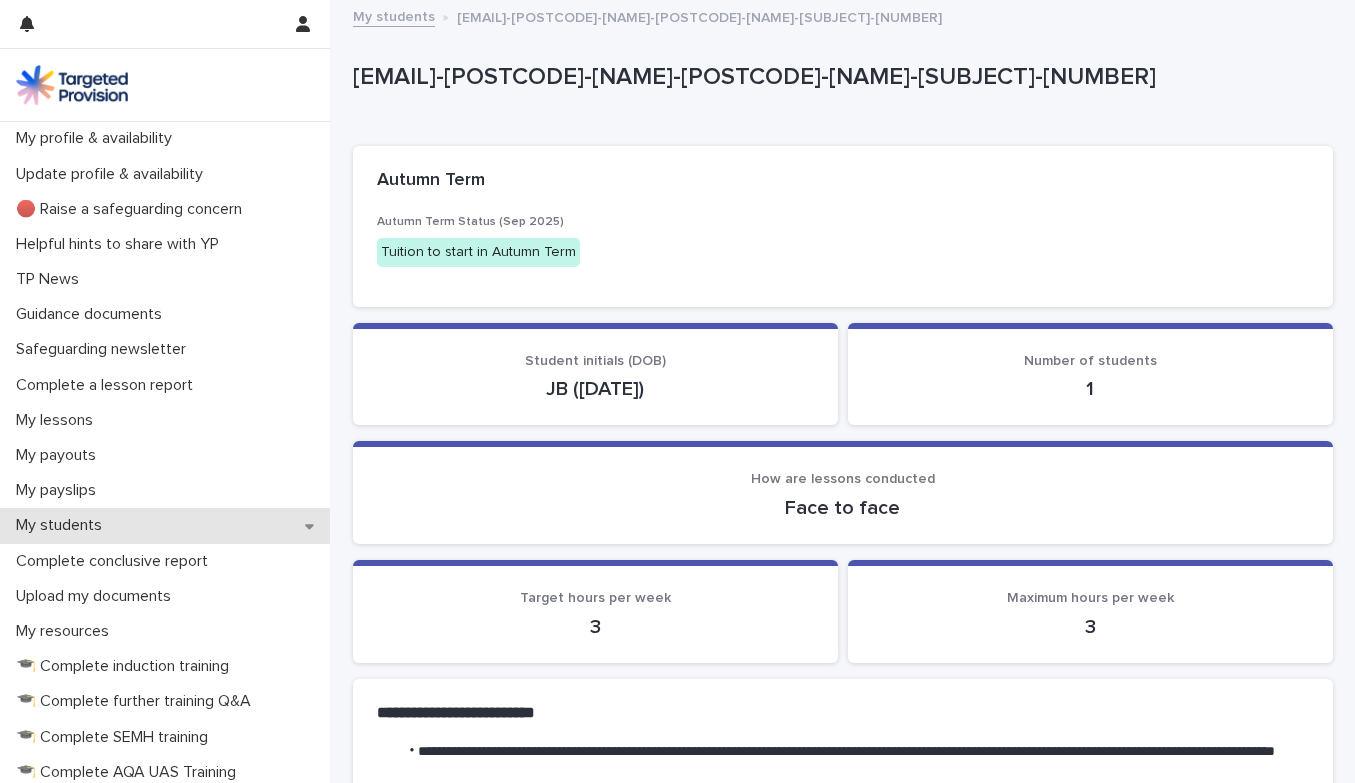 click on "My students" at bounding box center (63, 525) 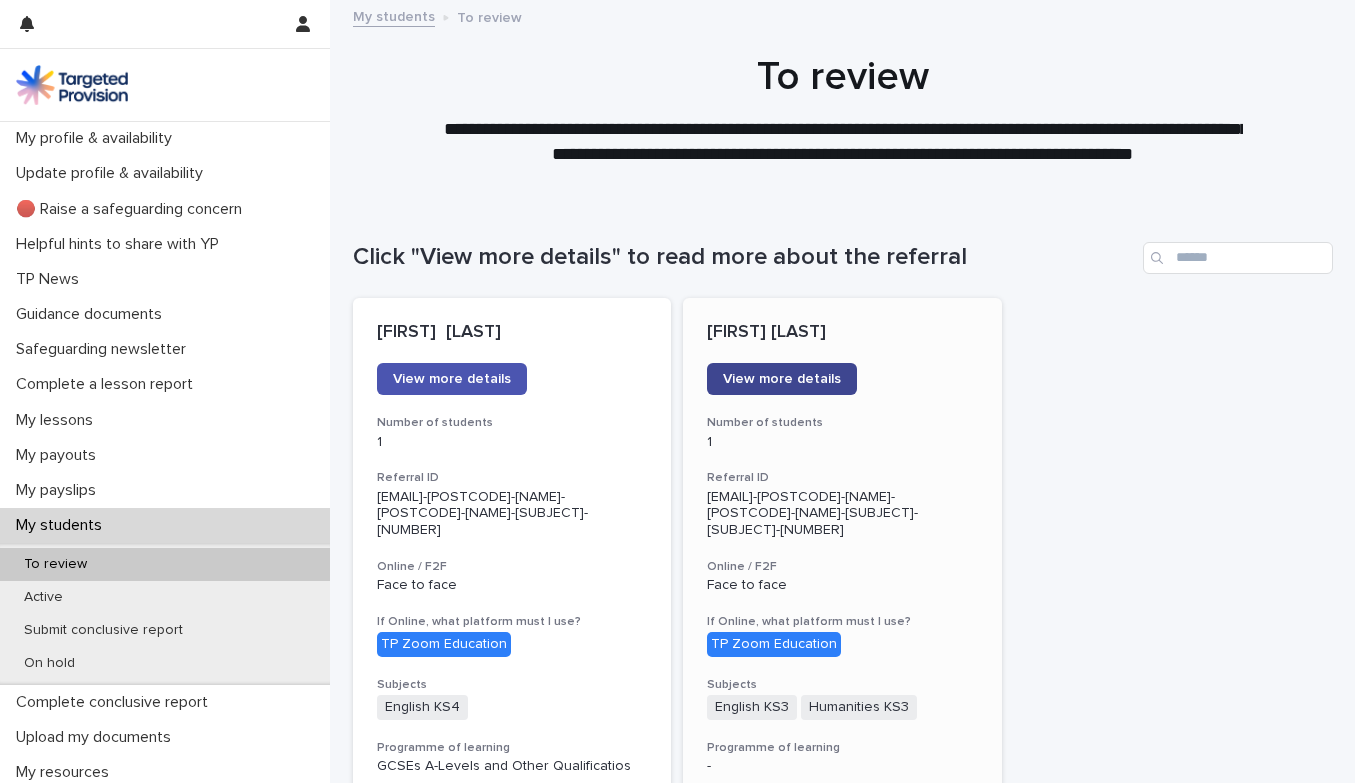 click on "View more details" at bounding box center (782, 379) 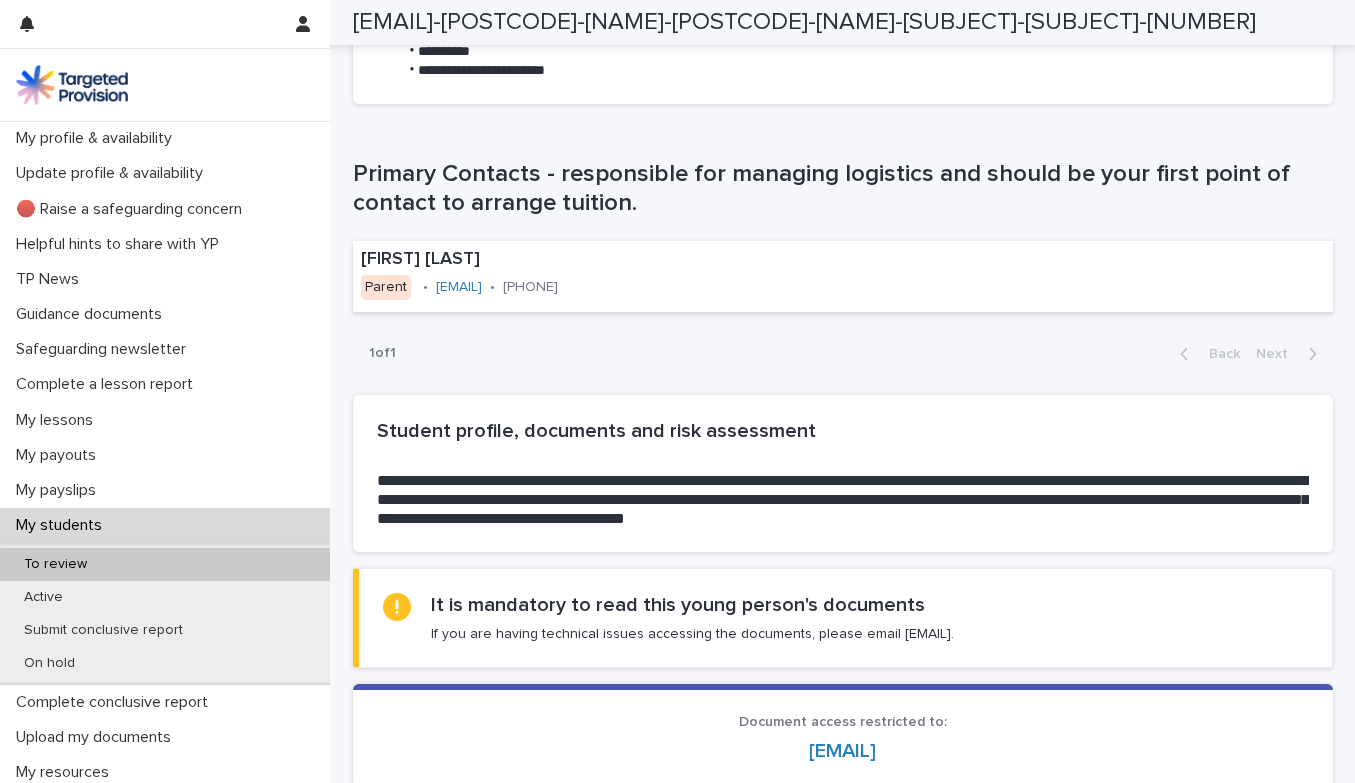 scroll, scrollTop: 1272, scrollLeft: 0, axis: vertical 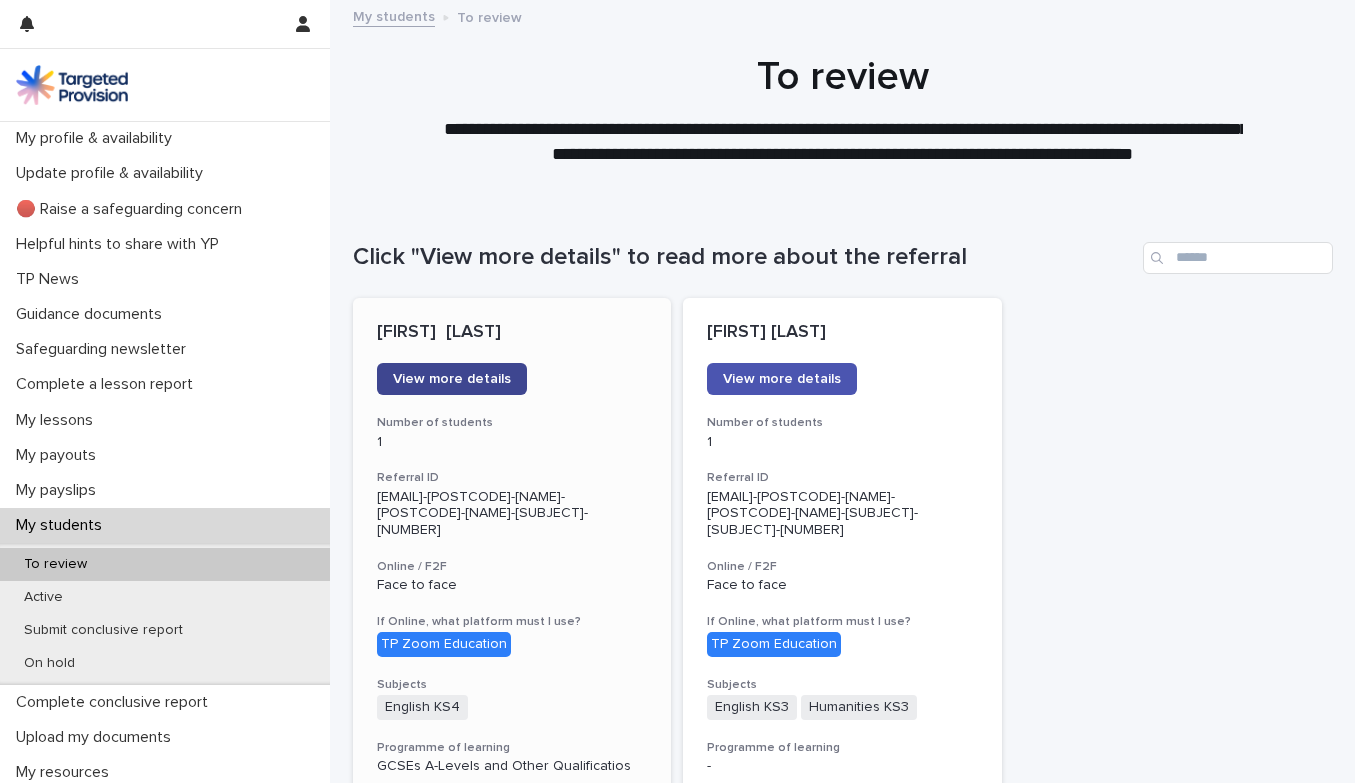 click on "View more details" at bounding box center [452, 379] 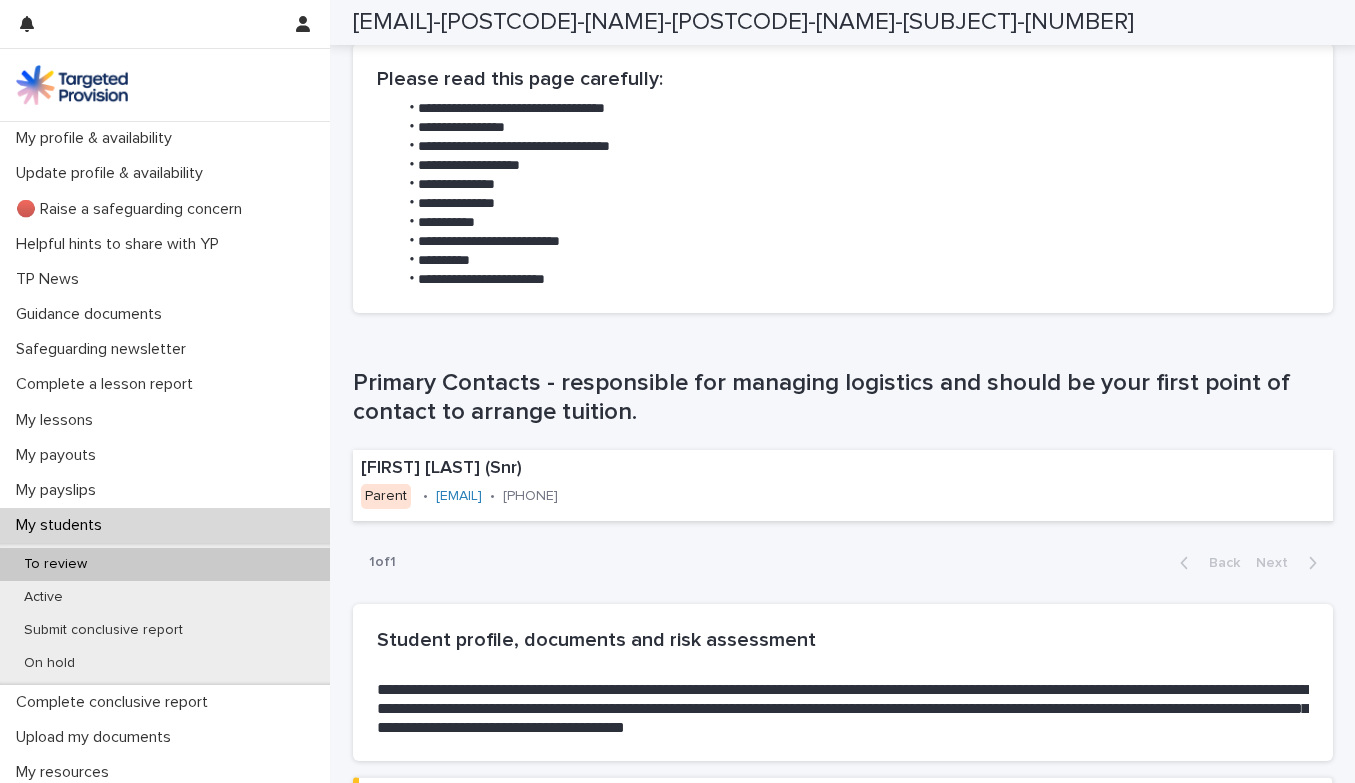 scroll, scrollTop: 1002, scrollLeft: 0, axis: vertical 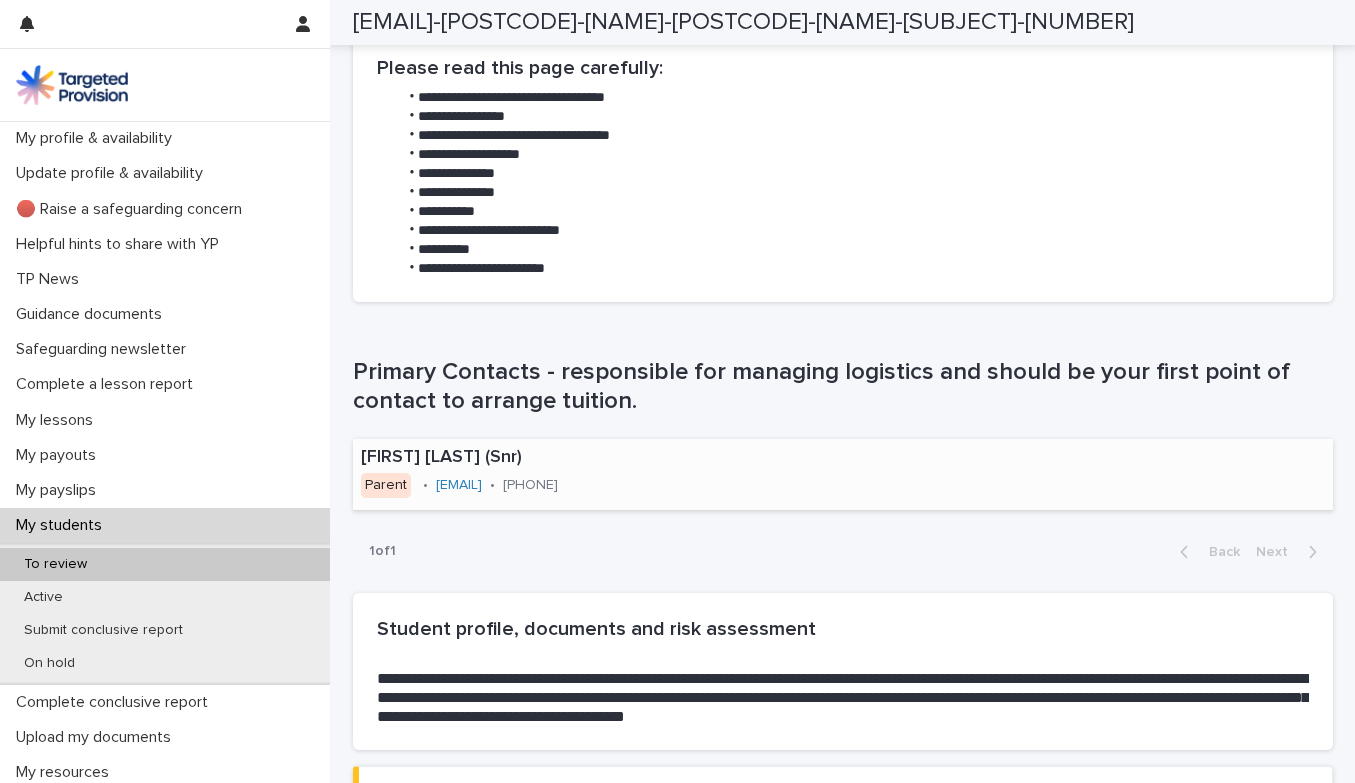 drag, startPoint x: 593, startPoint y: 475, endPoint x: 547, endPoint y: 475, distance: 46 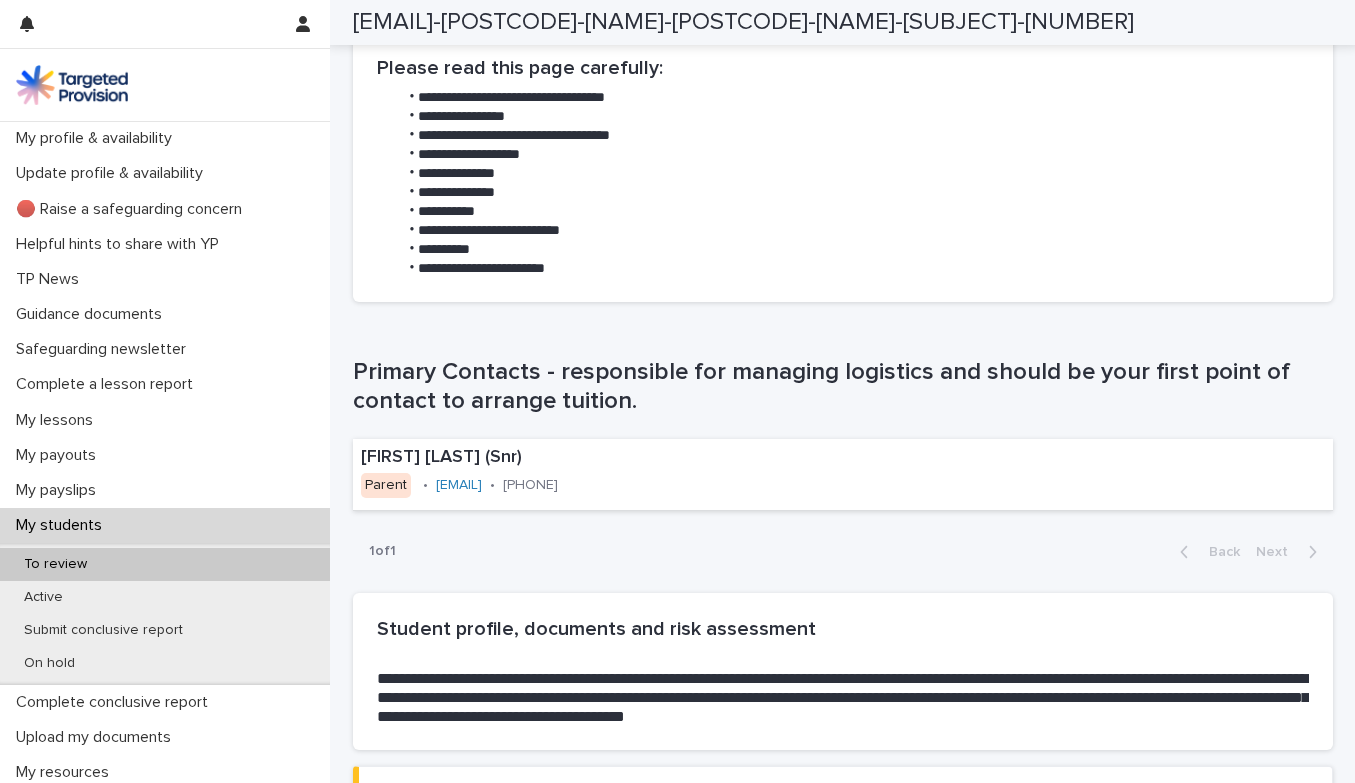 click on "To review" at bounding box center (55, 564) 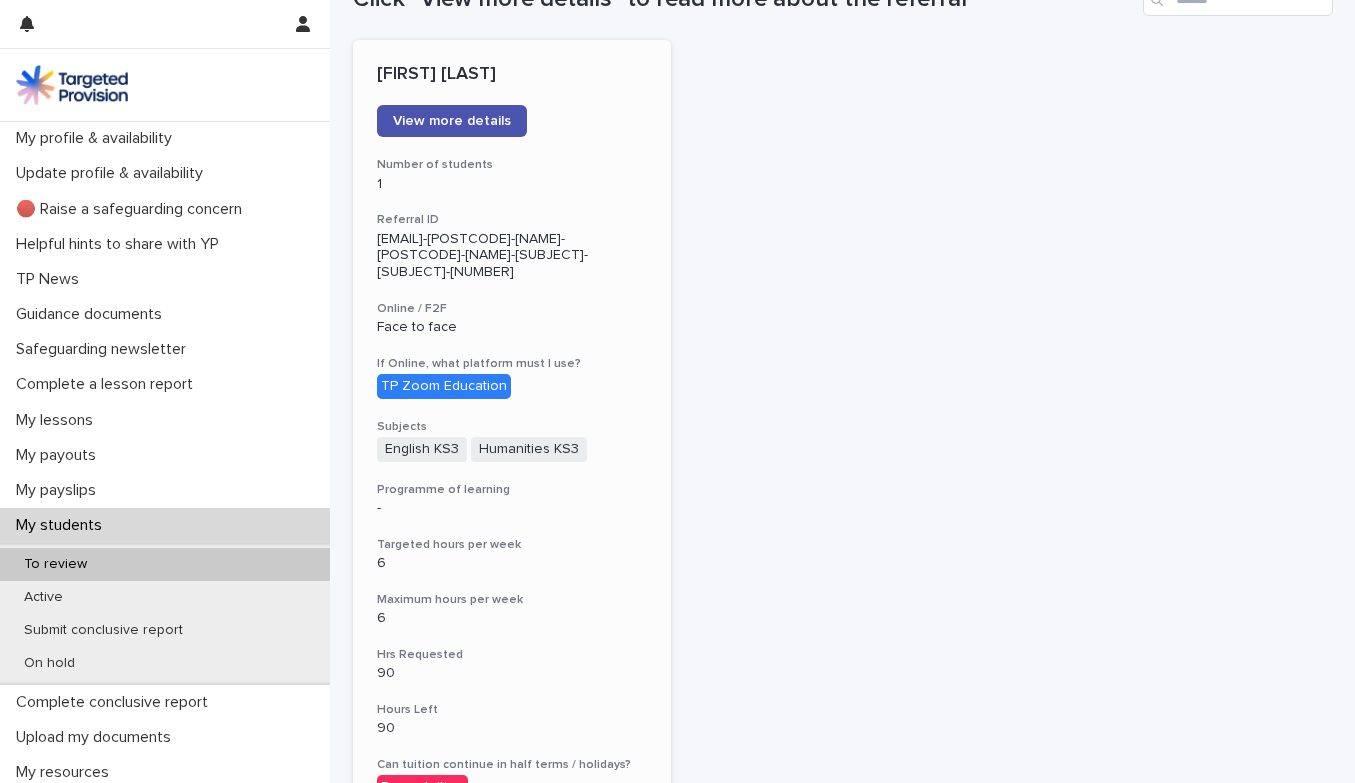 scroll, scrollTop: 255, scrollLeft: 0, axis: vertical 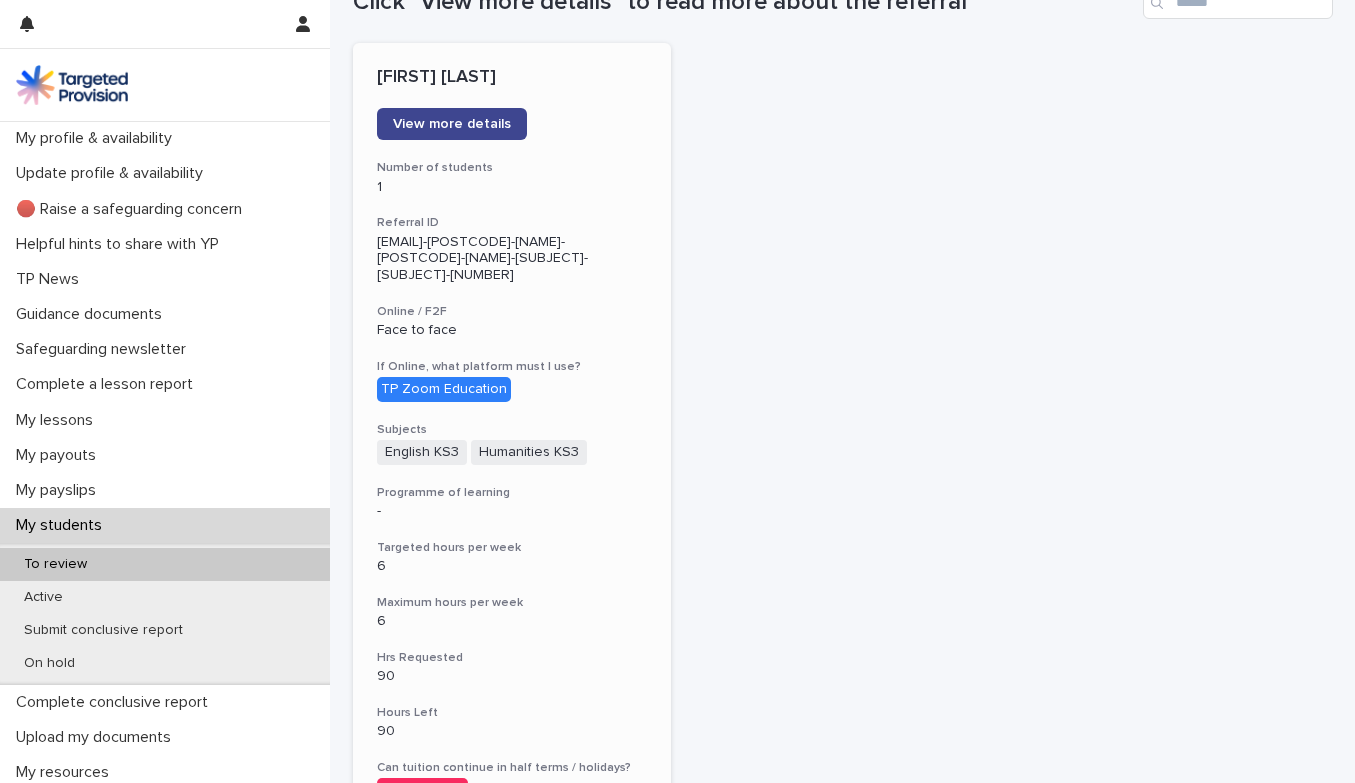 click on "View more details" at bounding box center [452, 124] 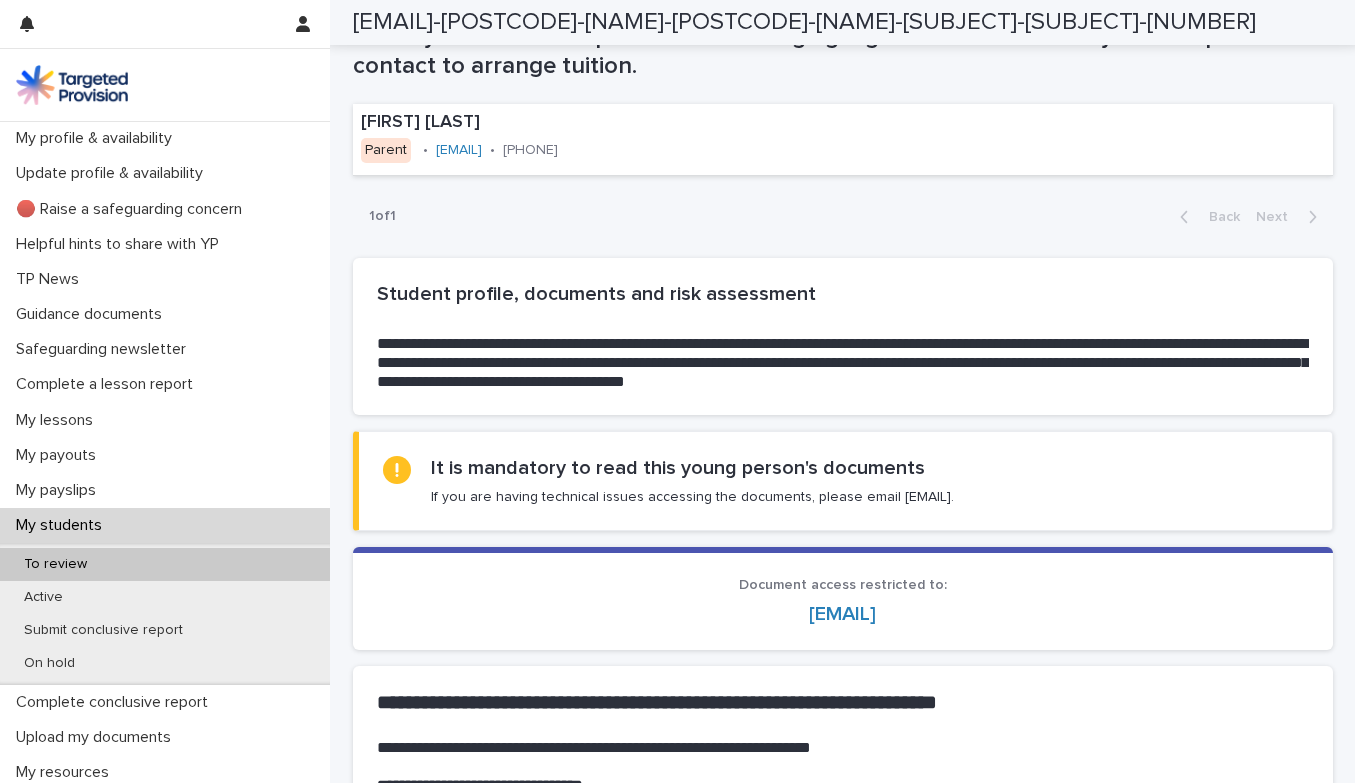 scroll, scrollTop: 1063, scrollLeft: 0, axis: vertical 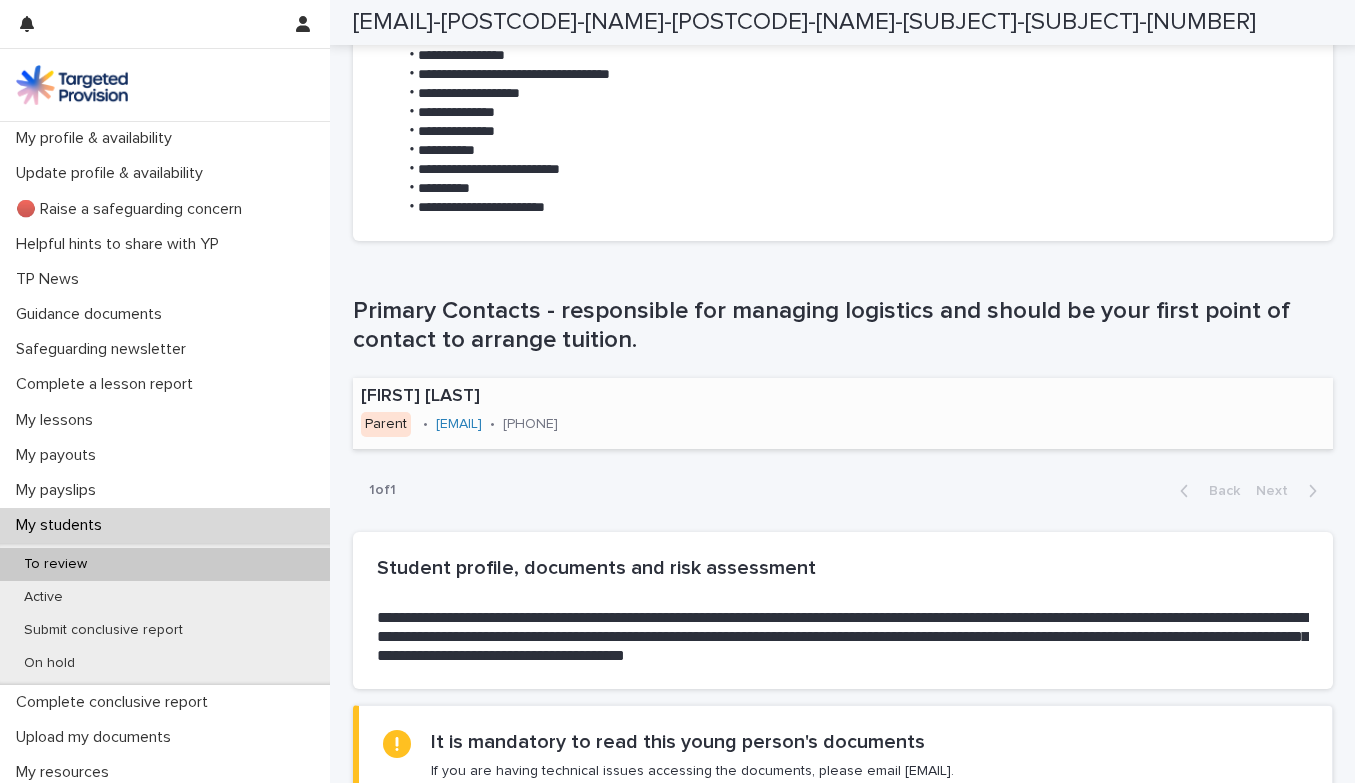 click on "[EMAIL]" at bounding box center (459, 424) 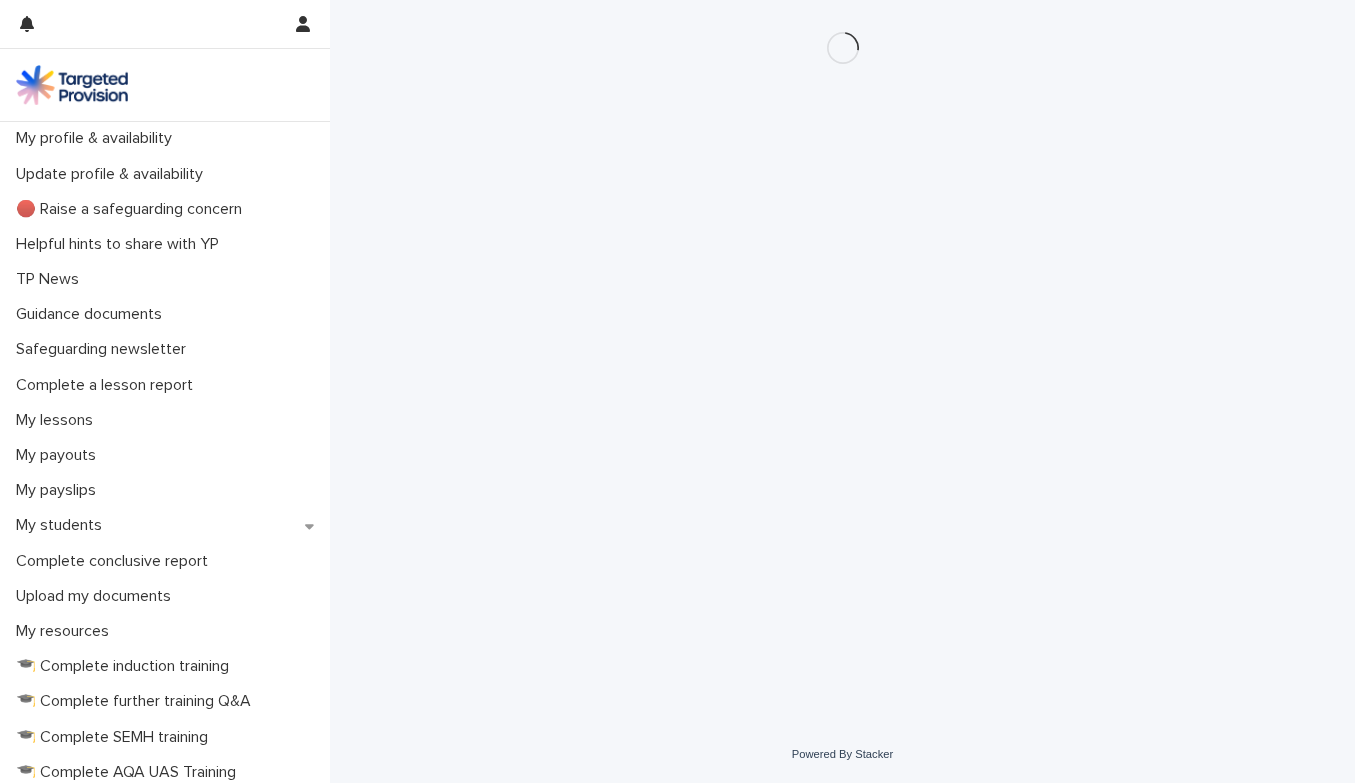 scroll, scrollTop: 0, scrollLeft: 0, axis: both 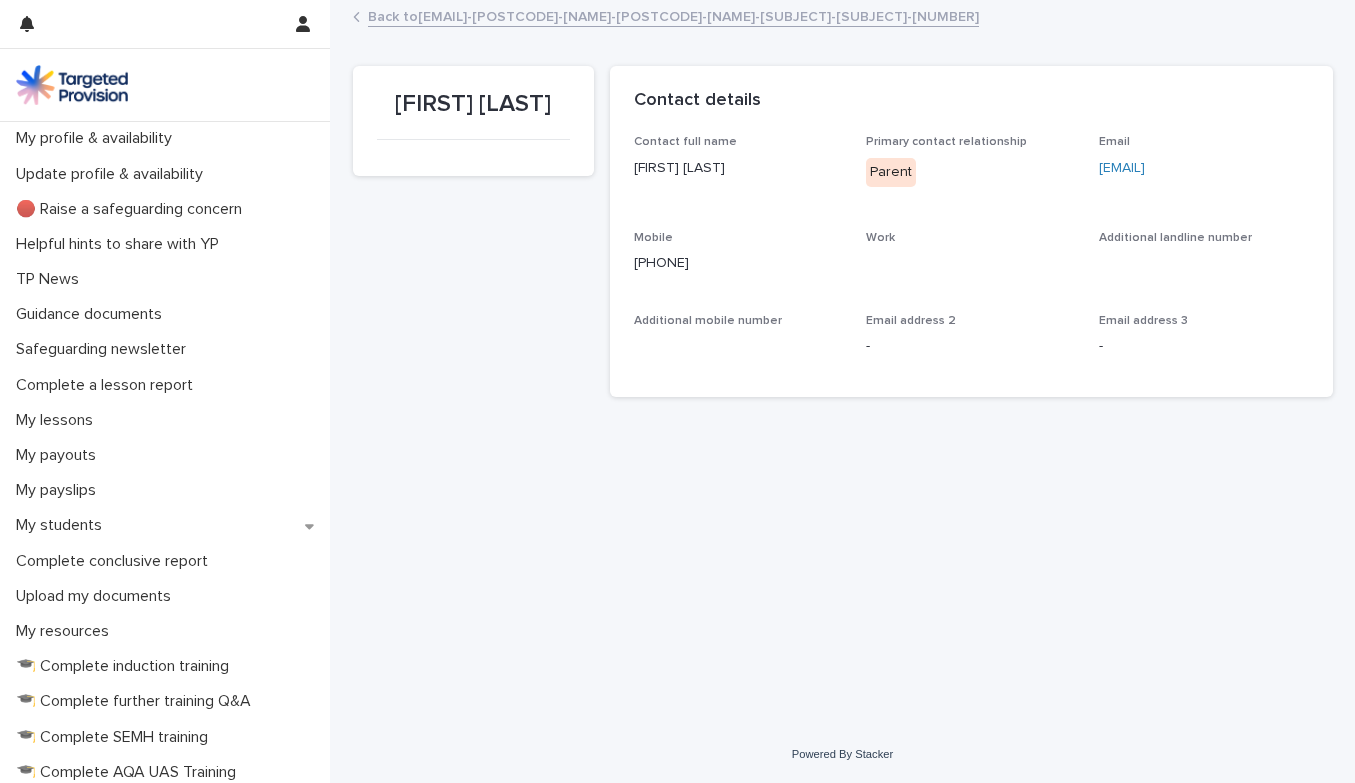 drag, startPoint x: 1113, startPoint y: 188, endPoint x: 1098, endPoint y: 166, distance: 26.627054 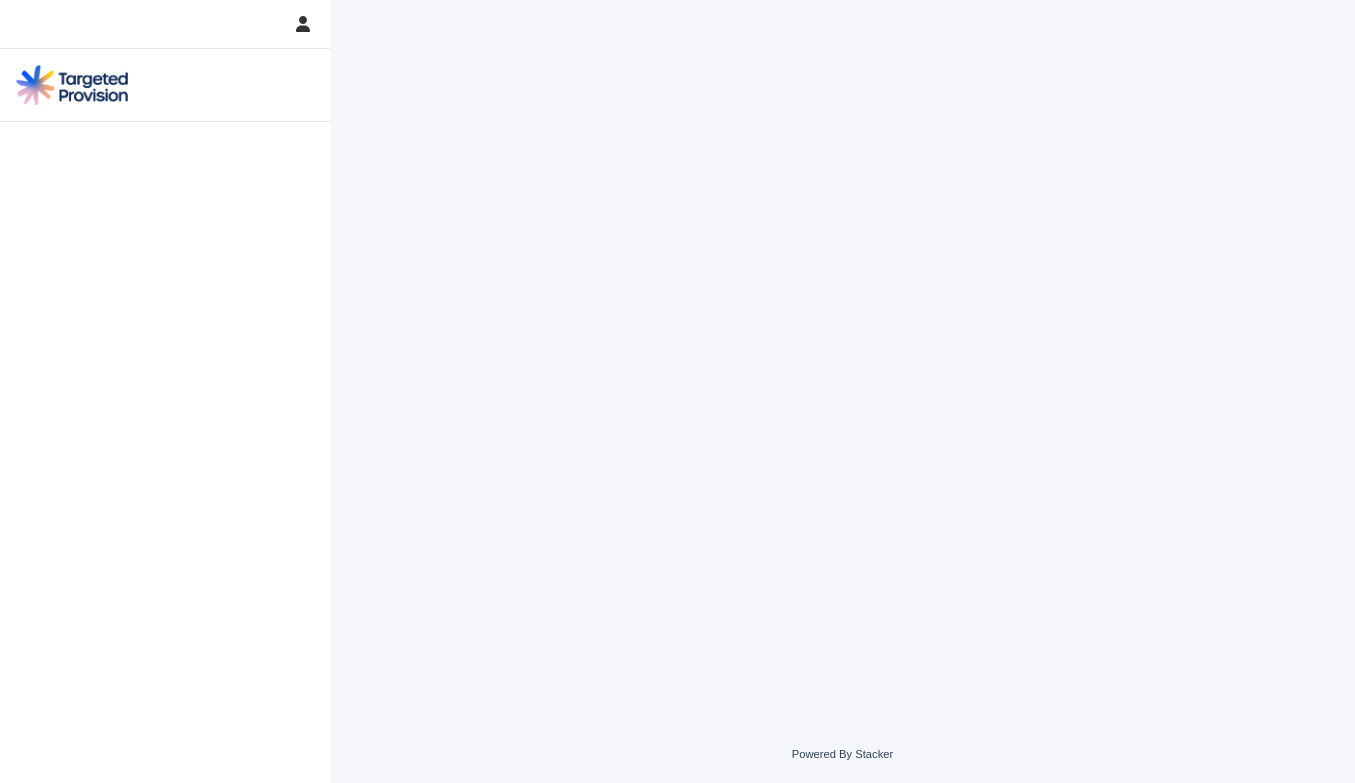scroll, scrollTop: 0, scrollLeft: 0, axis: both 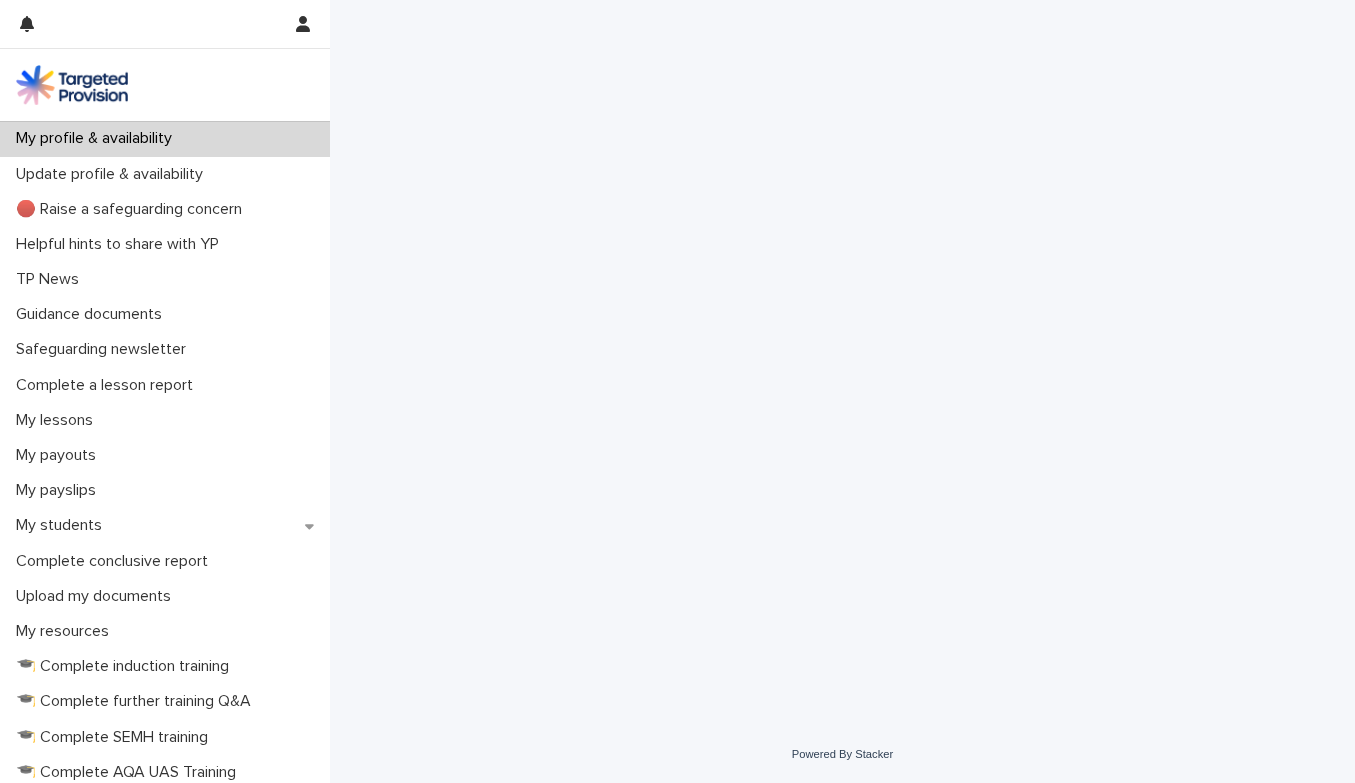click at bounding box center [165, 85] 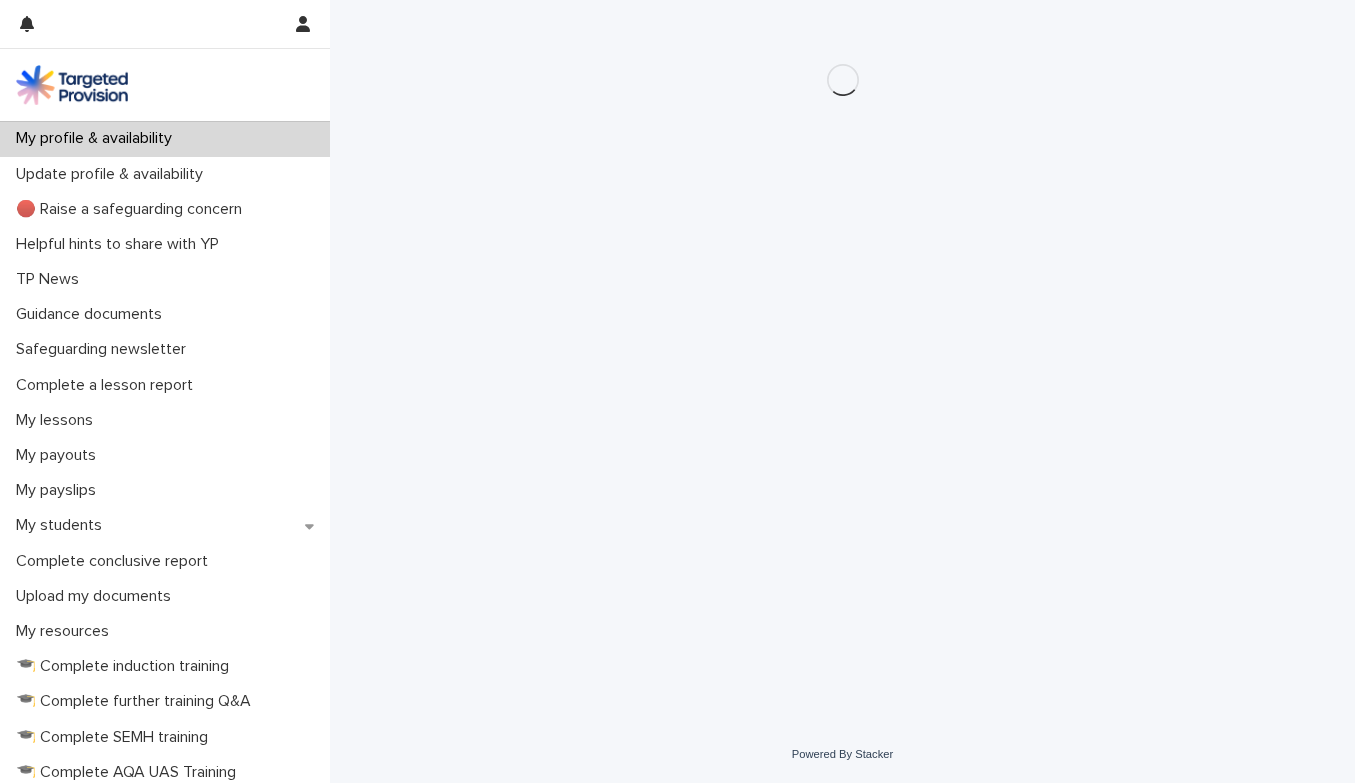 click at bounding box center (72, 85) 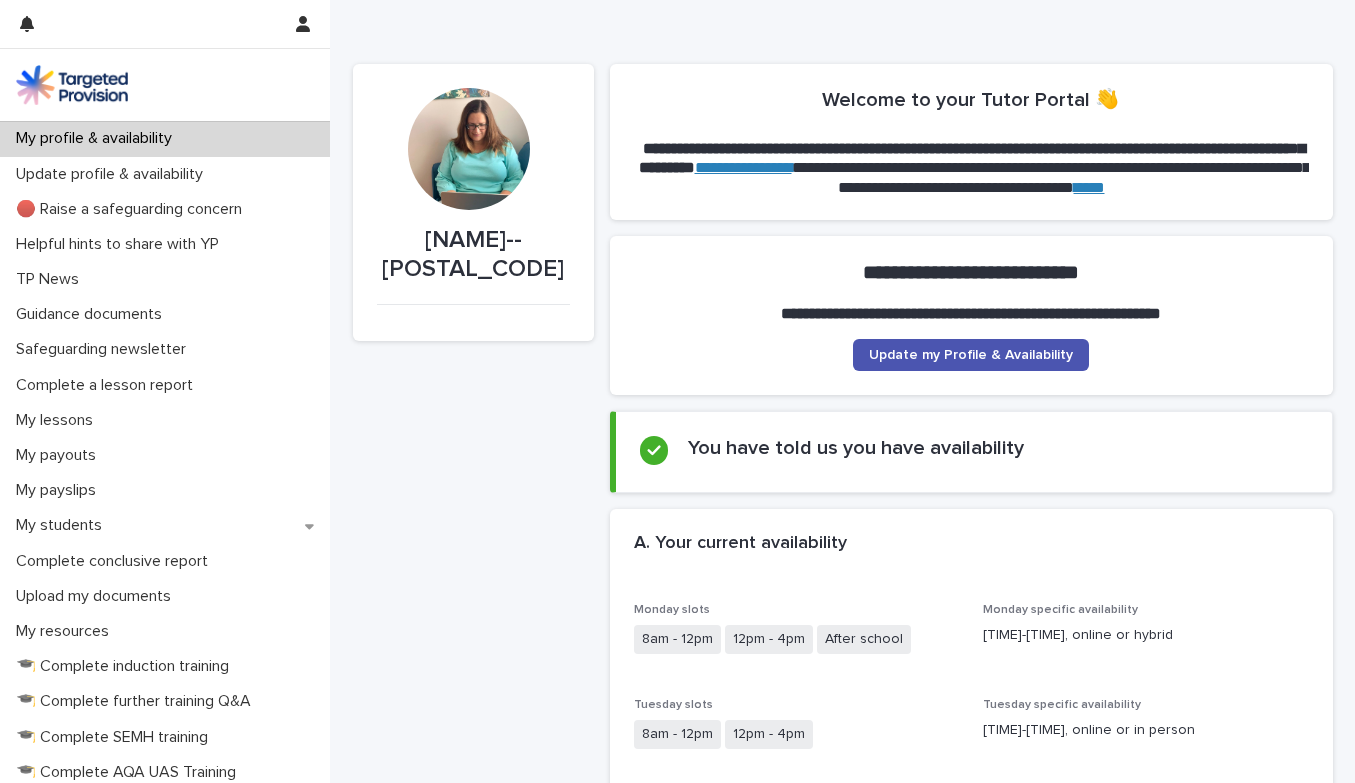 click at bounding box center (72, 85) 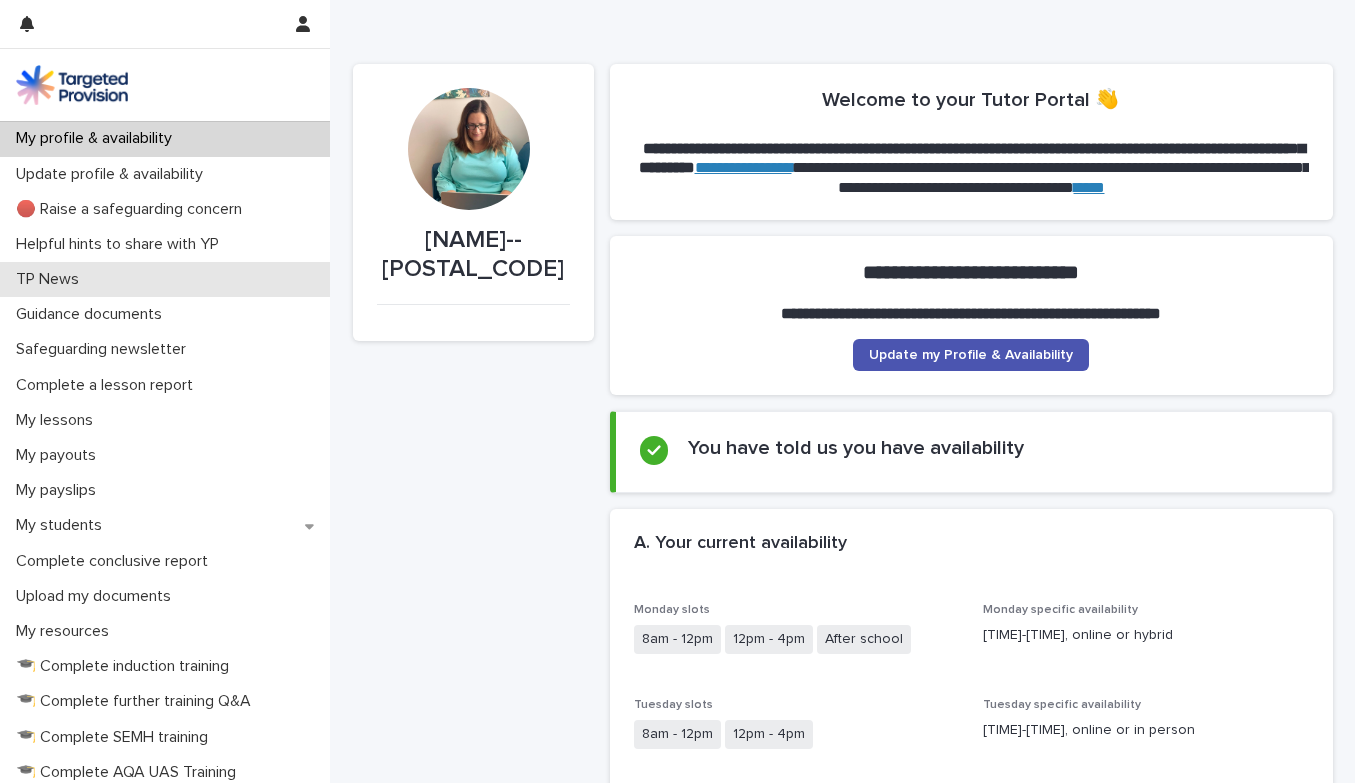 click on "TP News" at bounding box center [51, 279] 